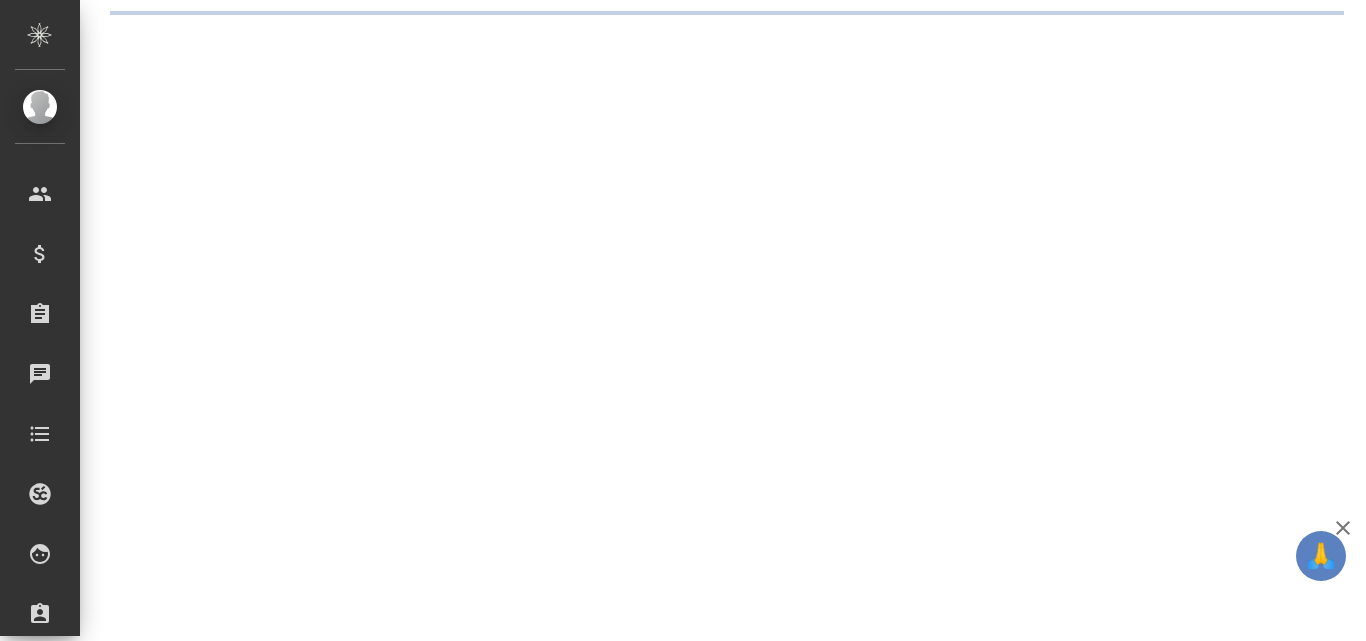 scroll, scrollTop: 0, scrollLeft: 0, axis: both 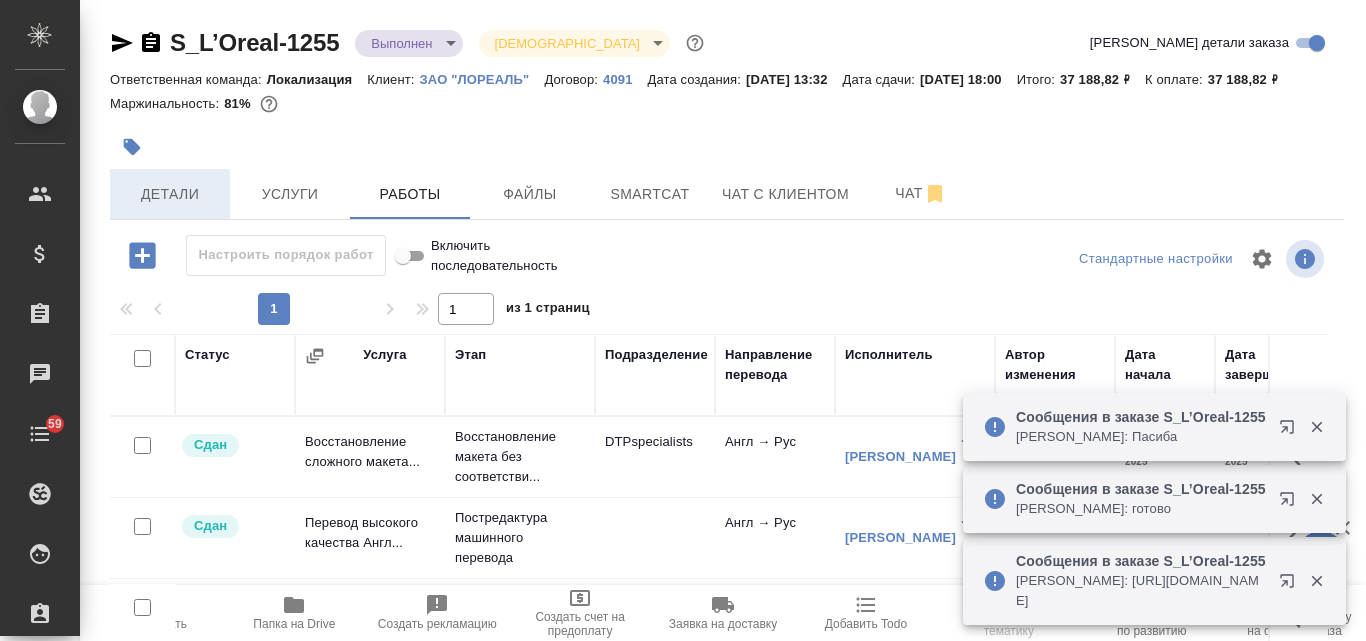 click on "Детали" at bounding box center (170, 194) 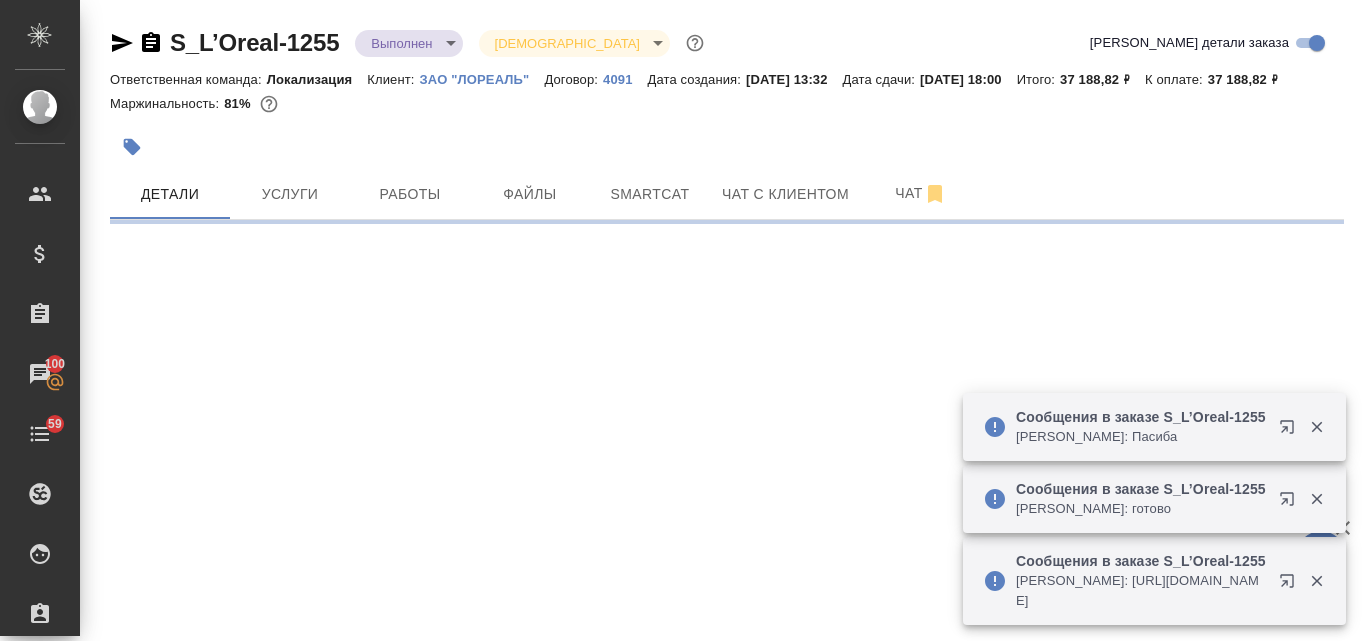 select on "RU" 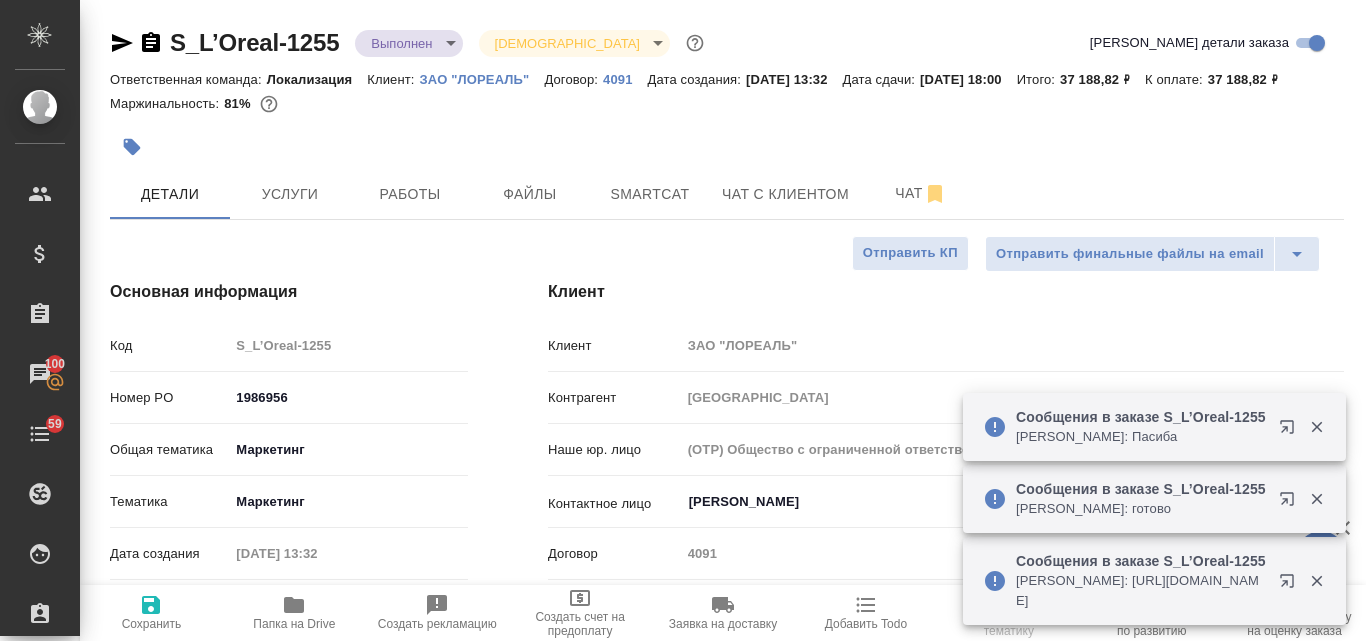 type on "x" 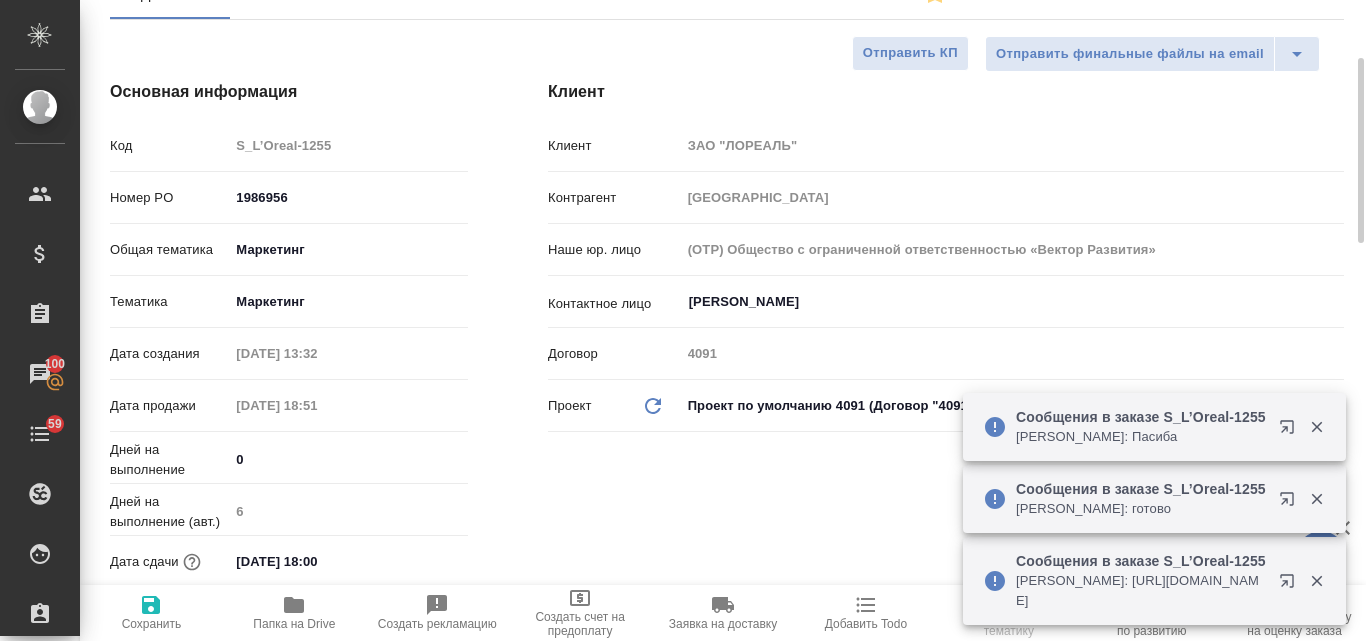 scroll, scrollTop: 0, scrollLeft: 0, axis: both 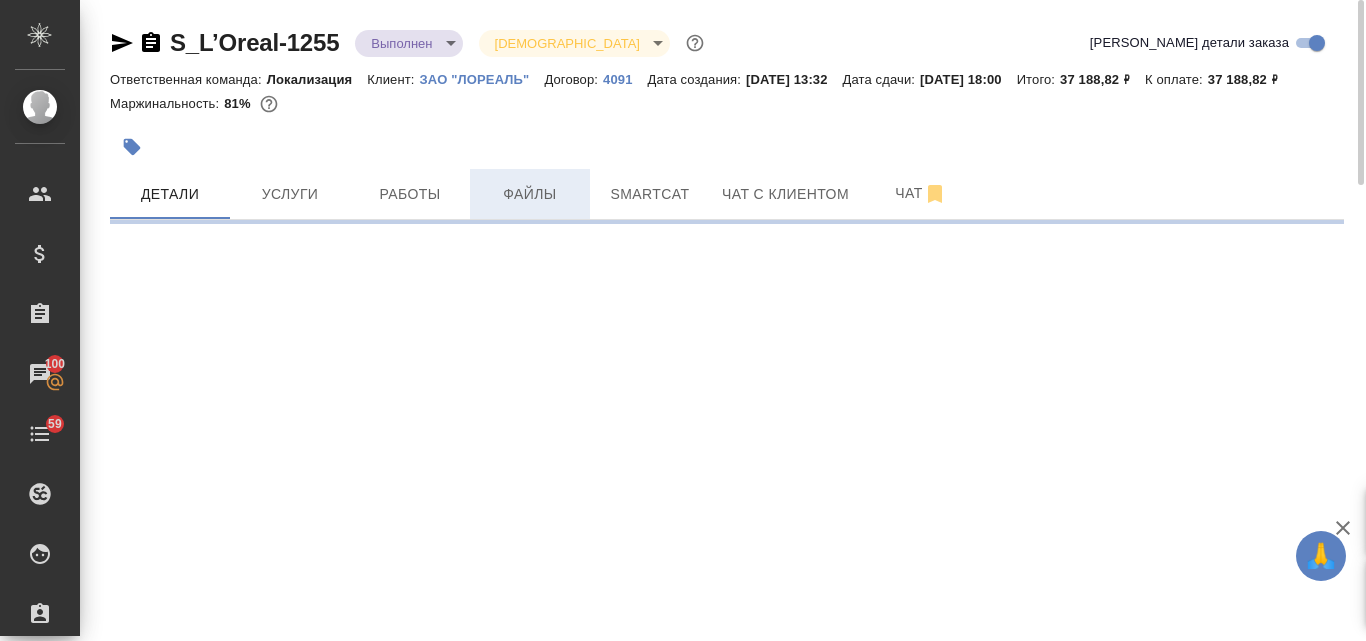 select on "RU" 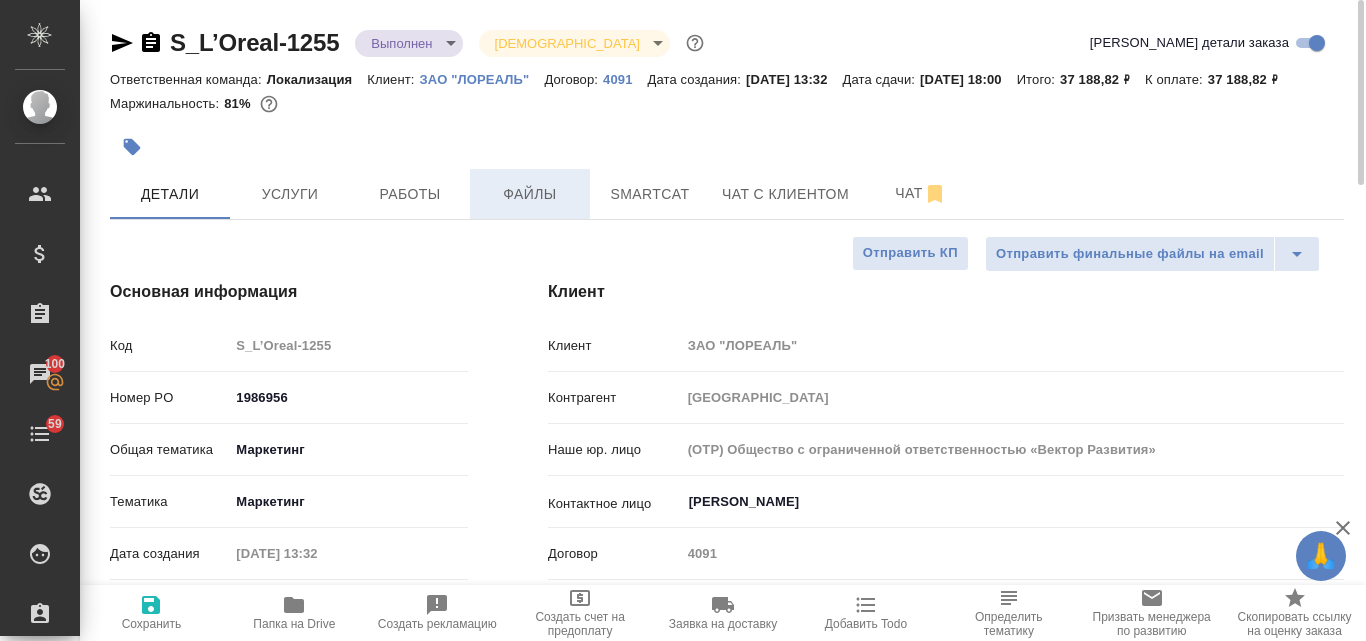 type on "x" 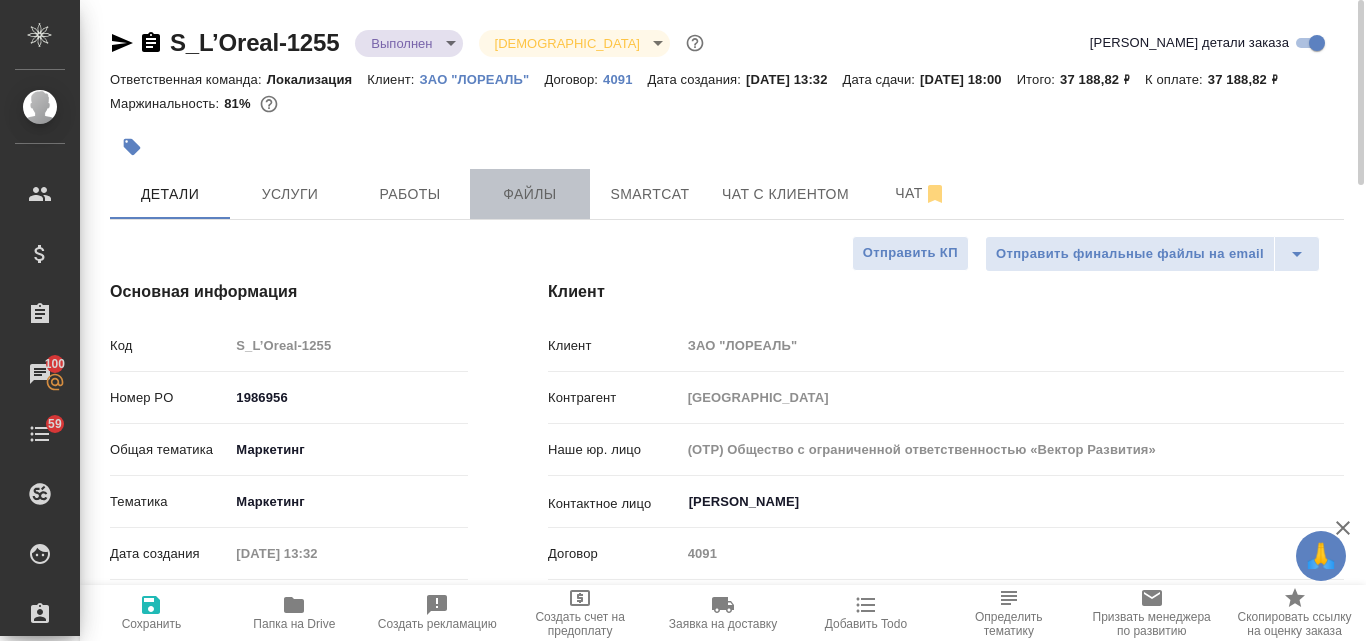 click on "Файлы" at bounding box center (530, 194) 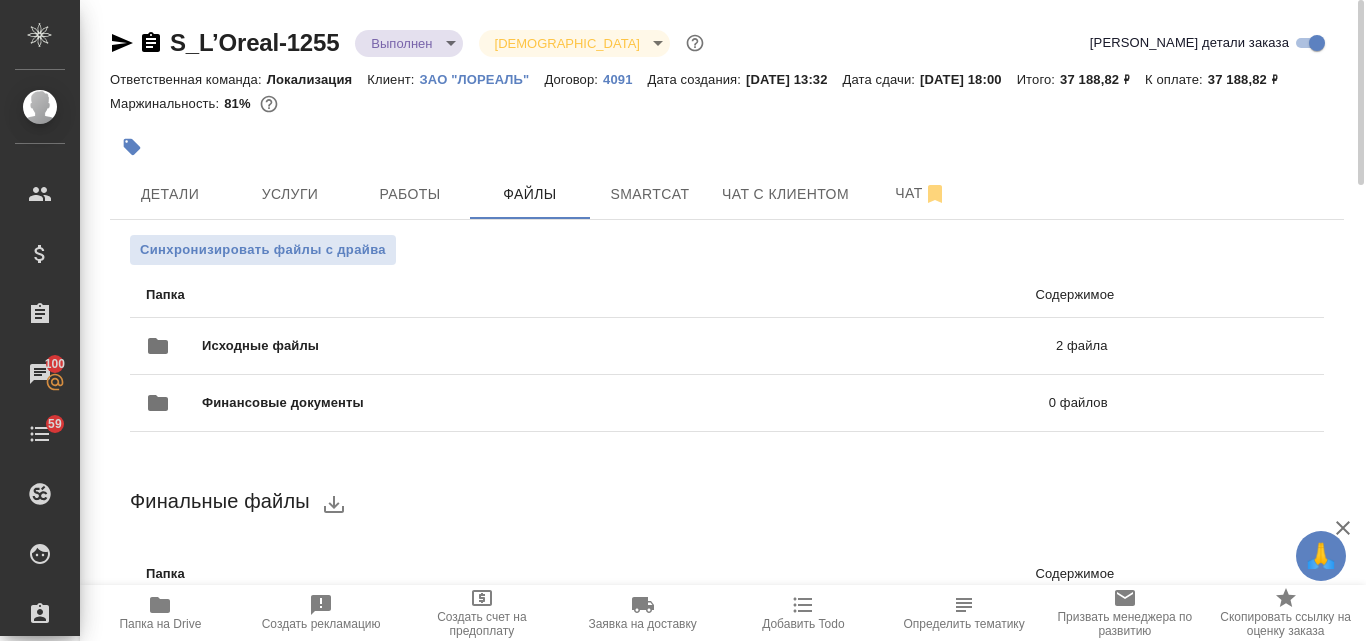 click 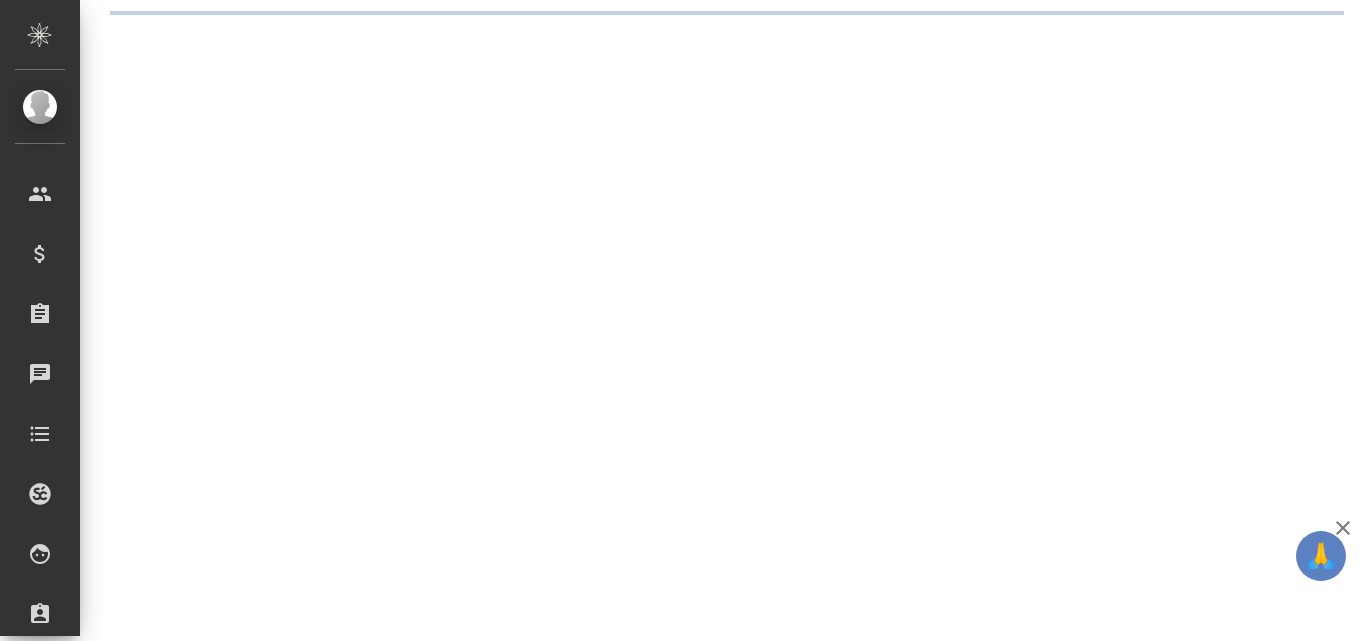 scroll, scrollTop: 0, scrollLeft: 0, axis: both 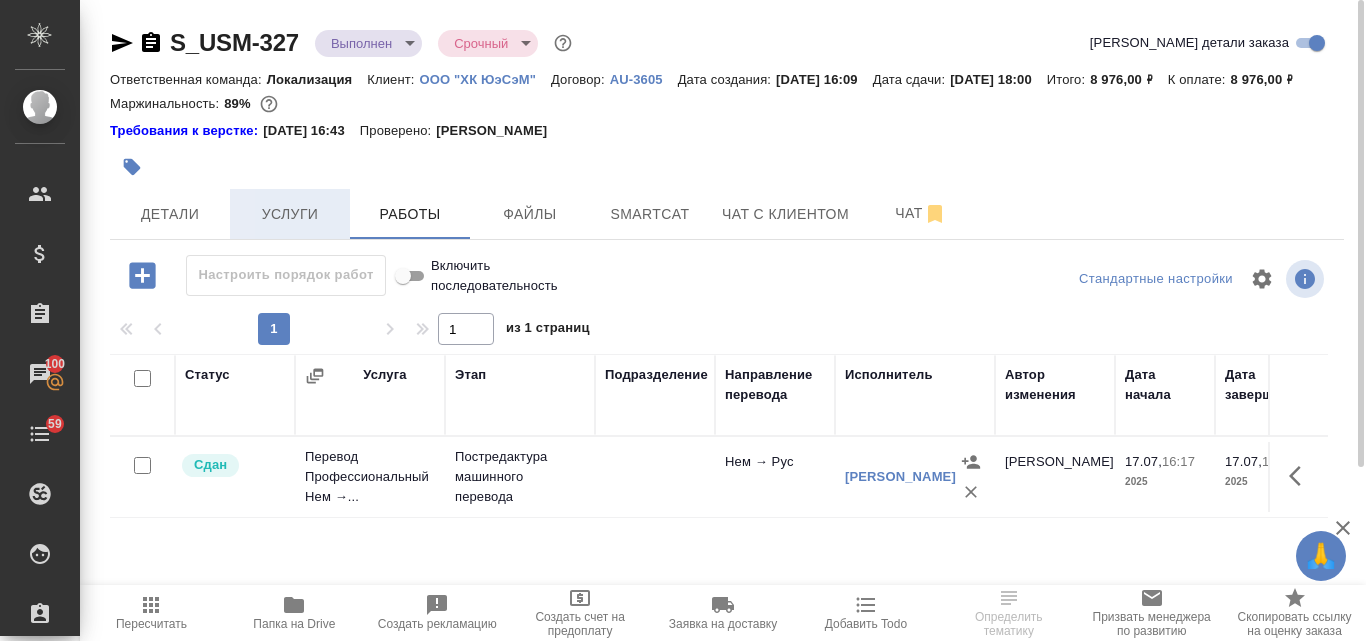 click on "Услуги" at bounding box center [290, 214] 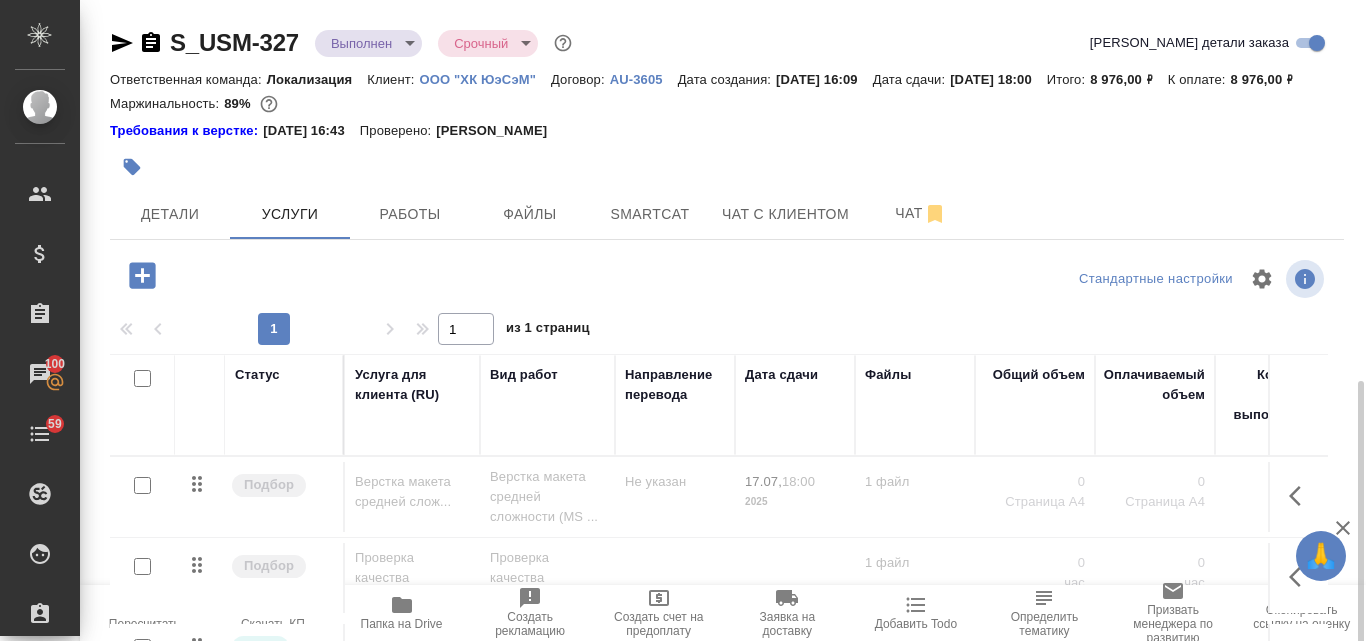scroll, scrollTop: 218, scrollLeft: 0, axis: vertical 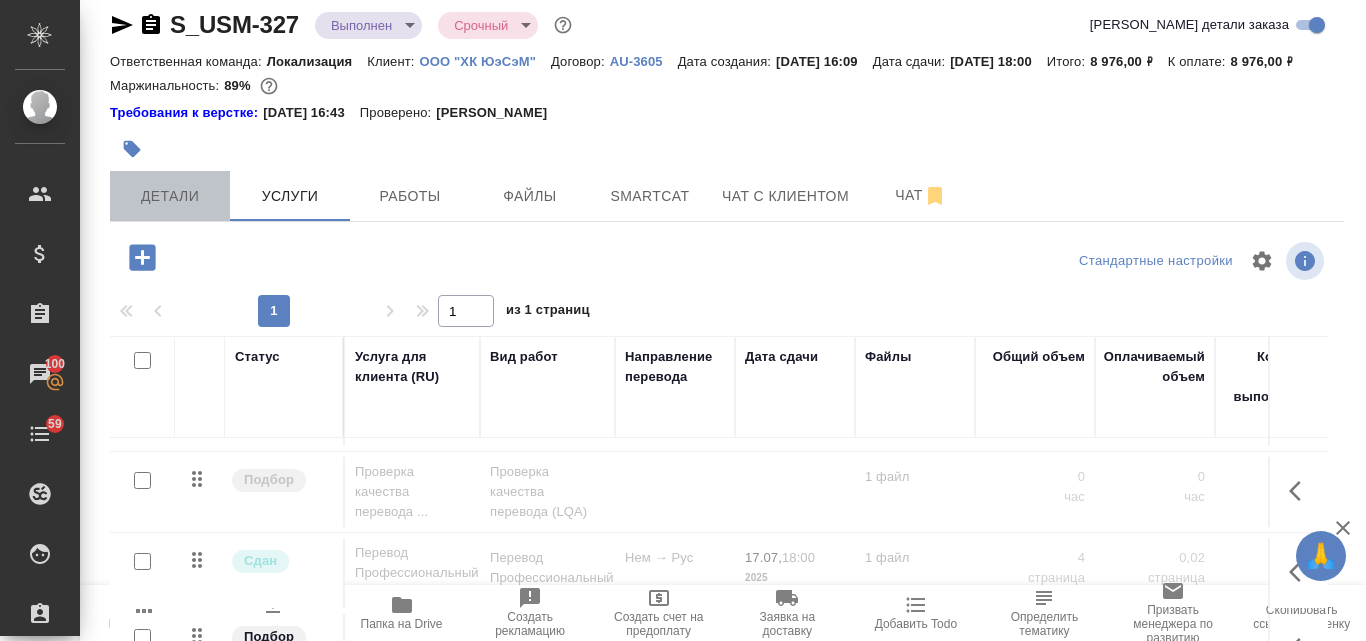 click on "Детали" at bounding box center [170, 196] 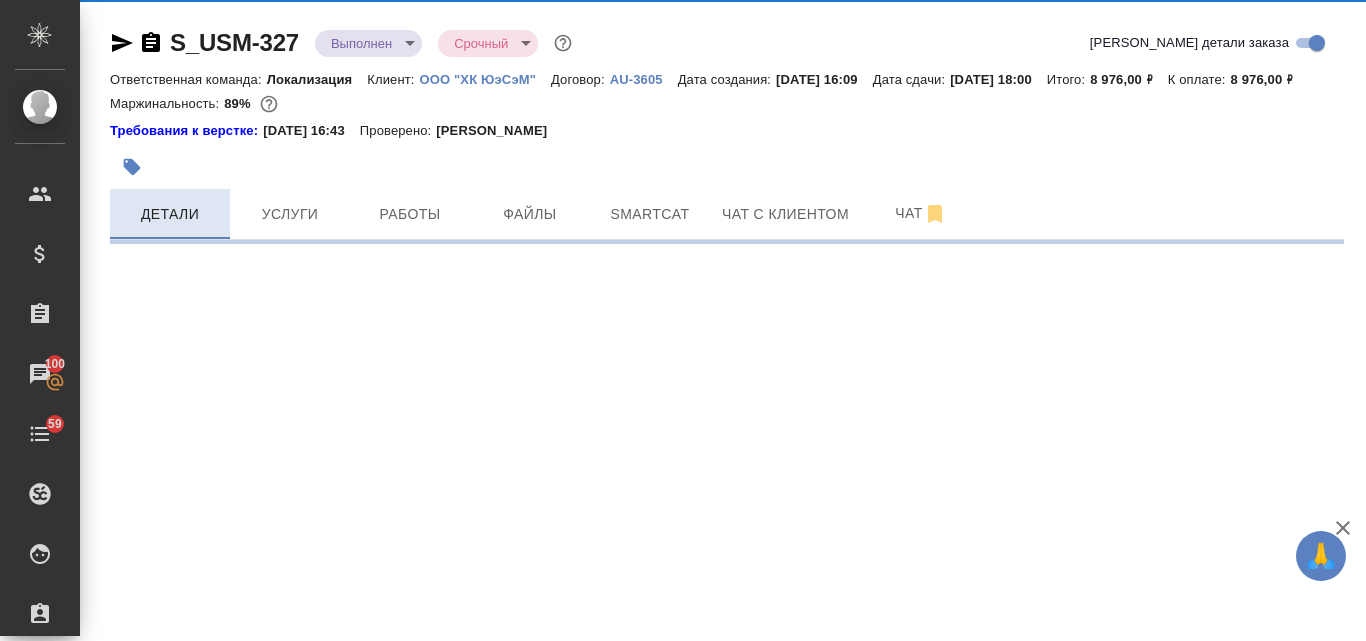 scroll, scrollTop: 0, scrollLeft: 0, axis: both 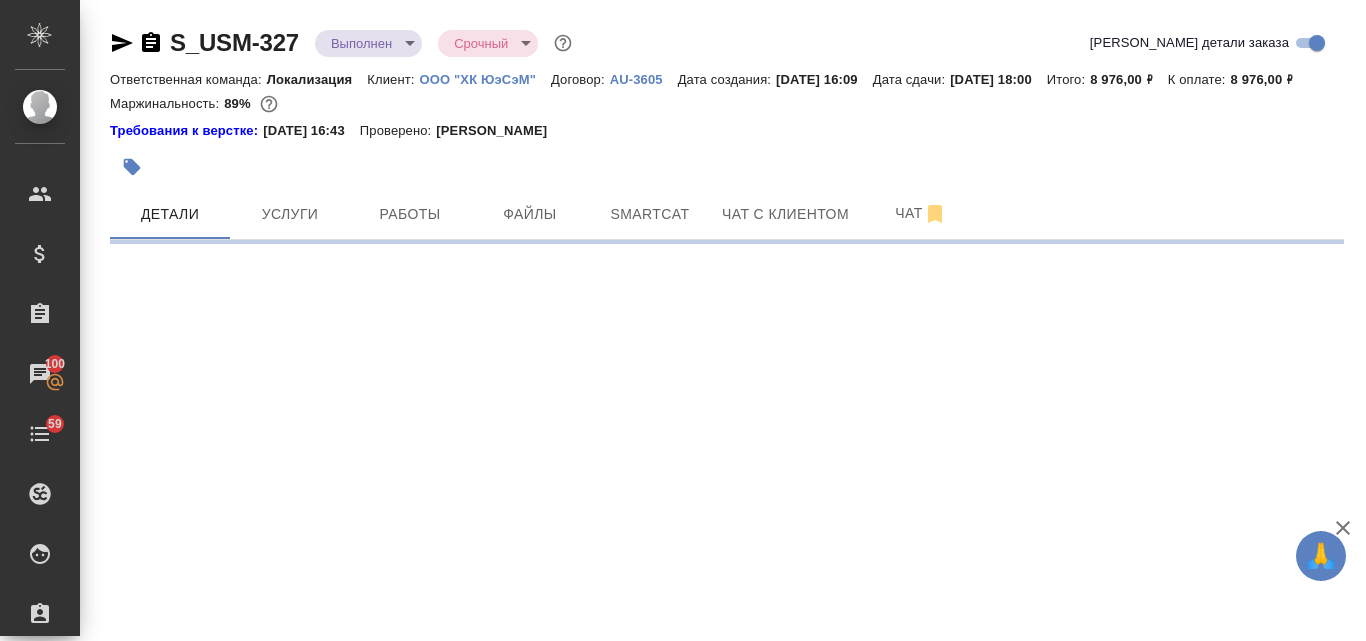 select on "RU" 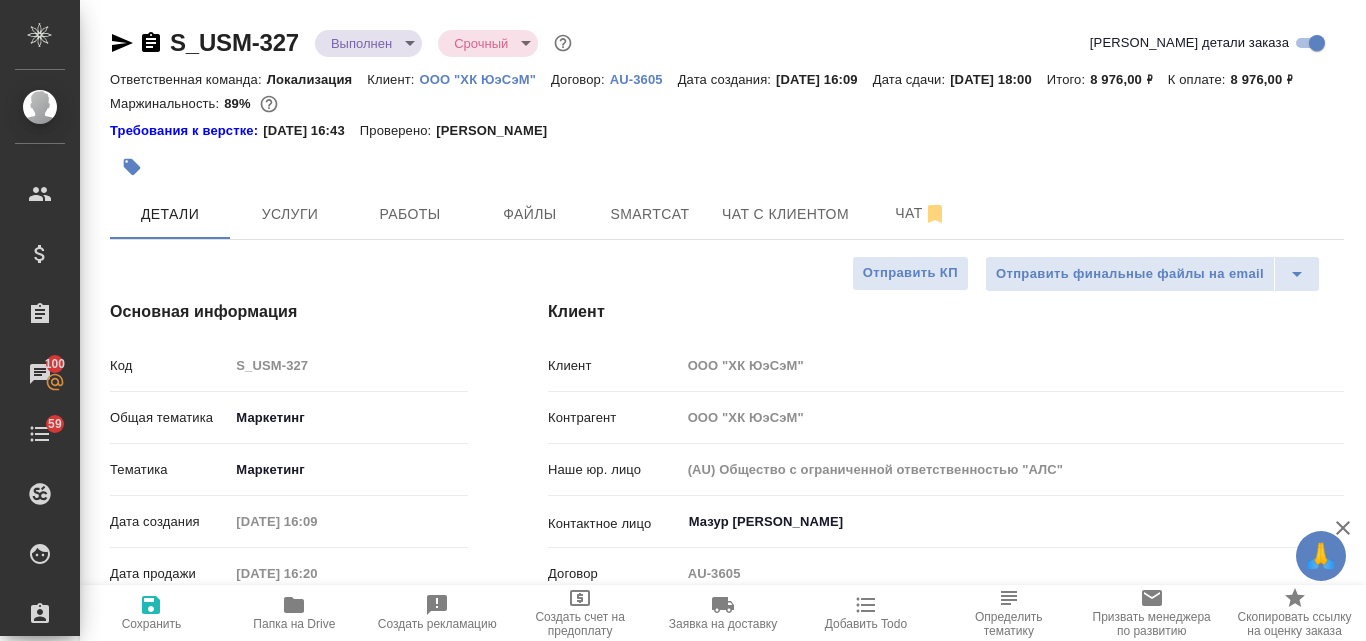 type on "x" 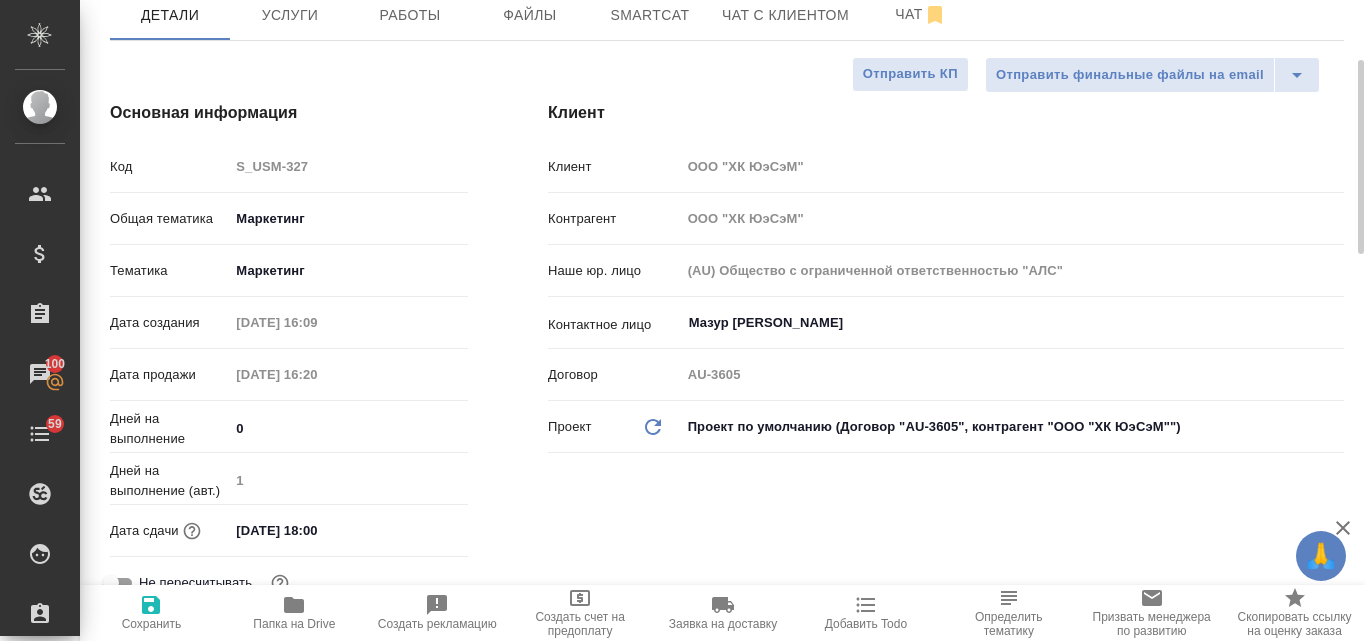 scroll, scrollTop: 0, scrollLeft: 0, axis: both 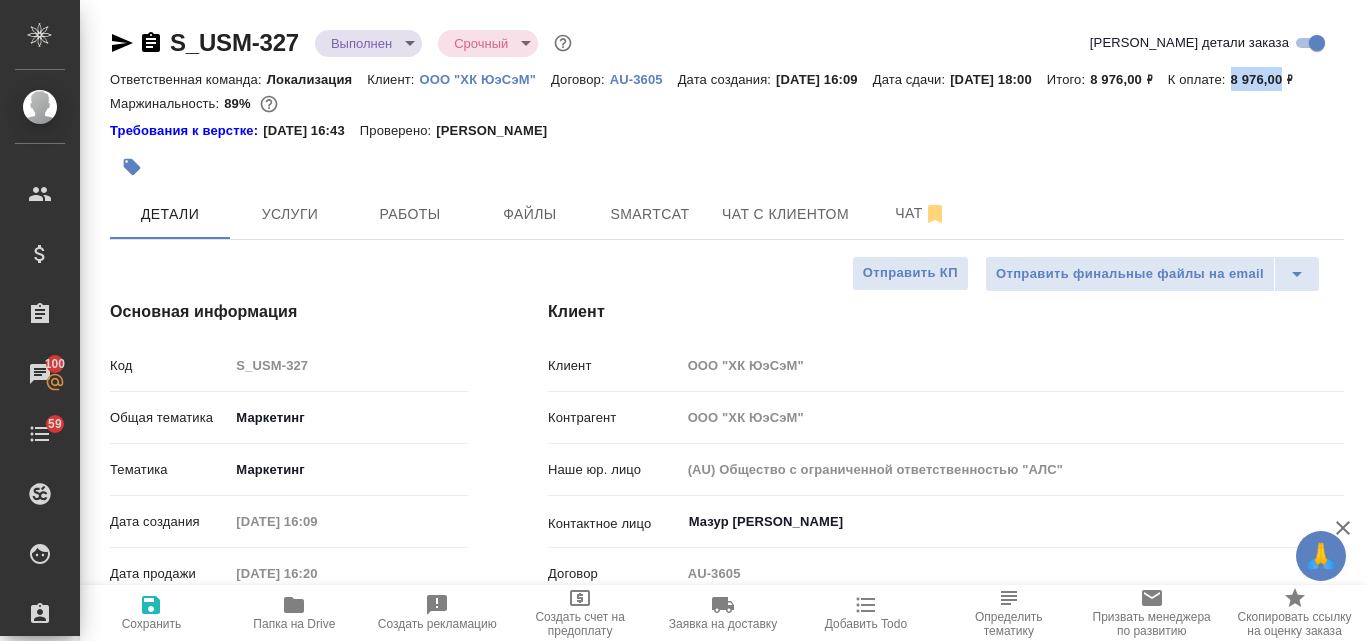 drag, startPoint x: 395, startPoint y: 100, endPoint x: 343, endPoint y: 93, distance: 52.46904 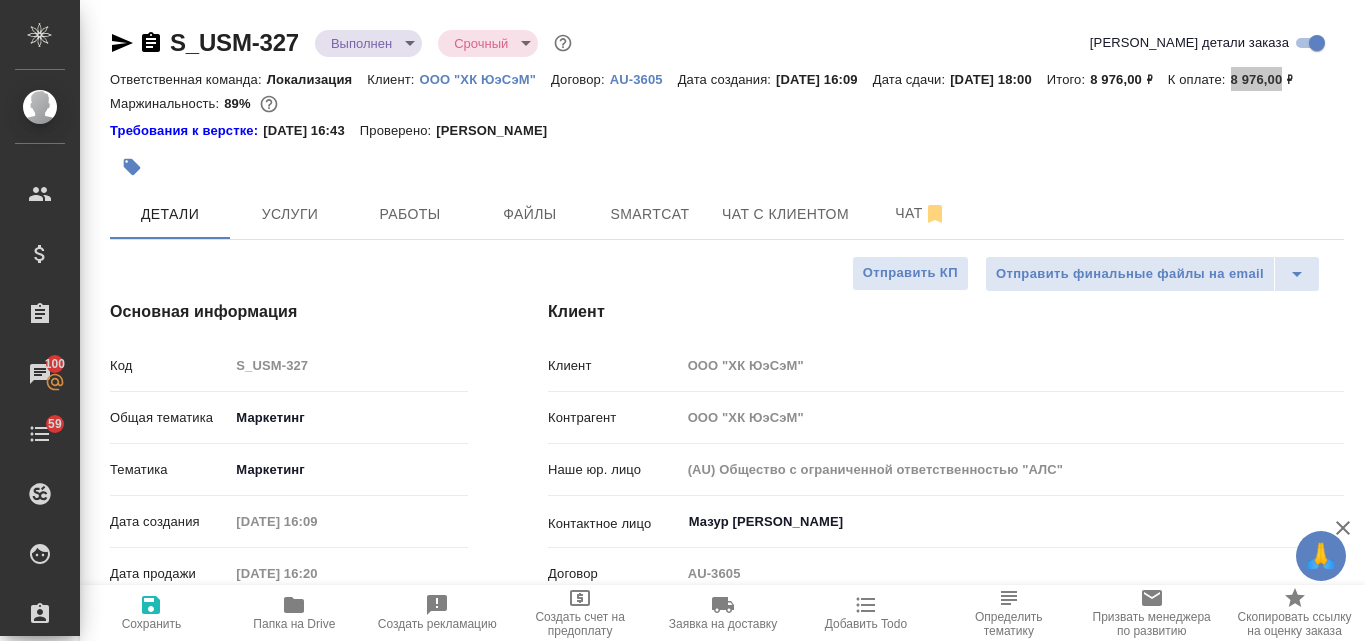 type on "x" 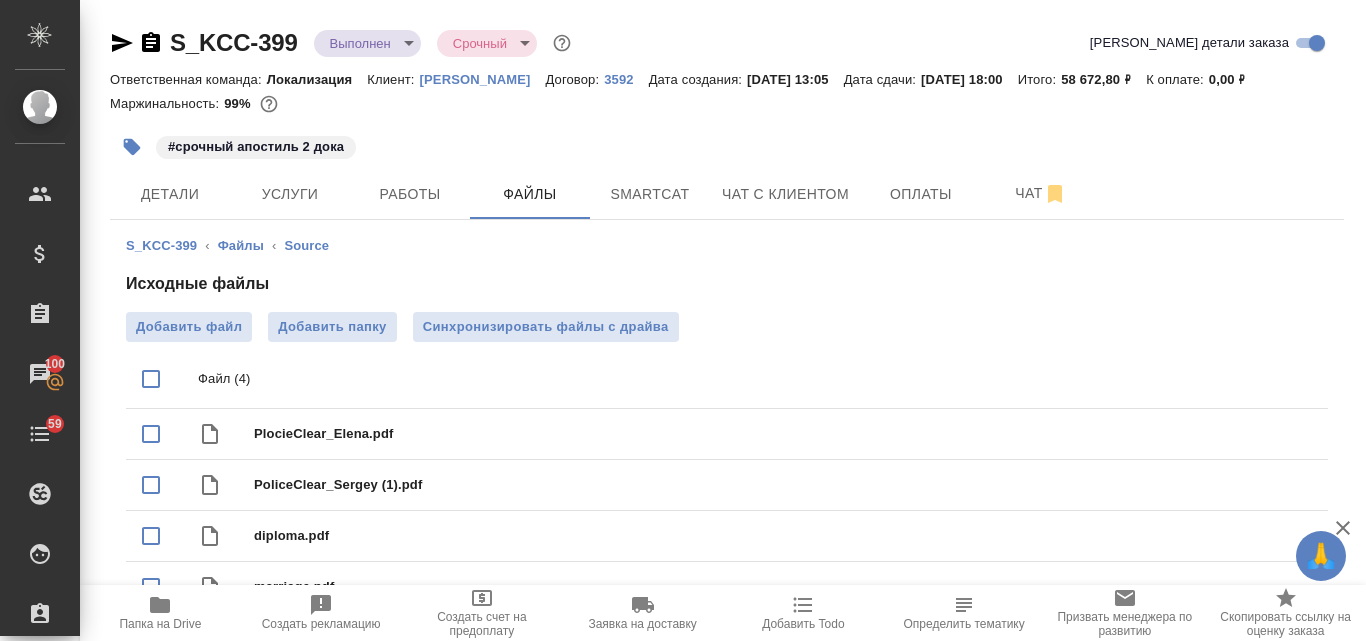scroll, scrollTop: 0, scrollLeft: 0, axis: both 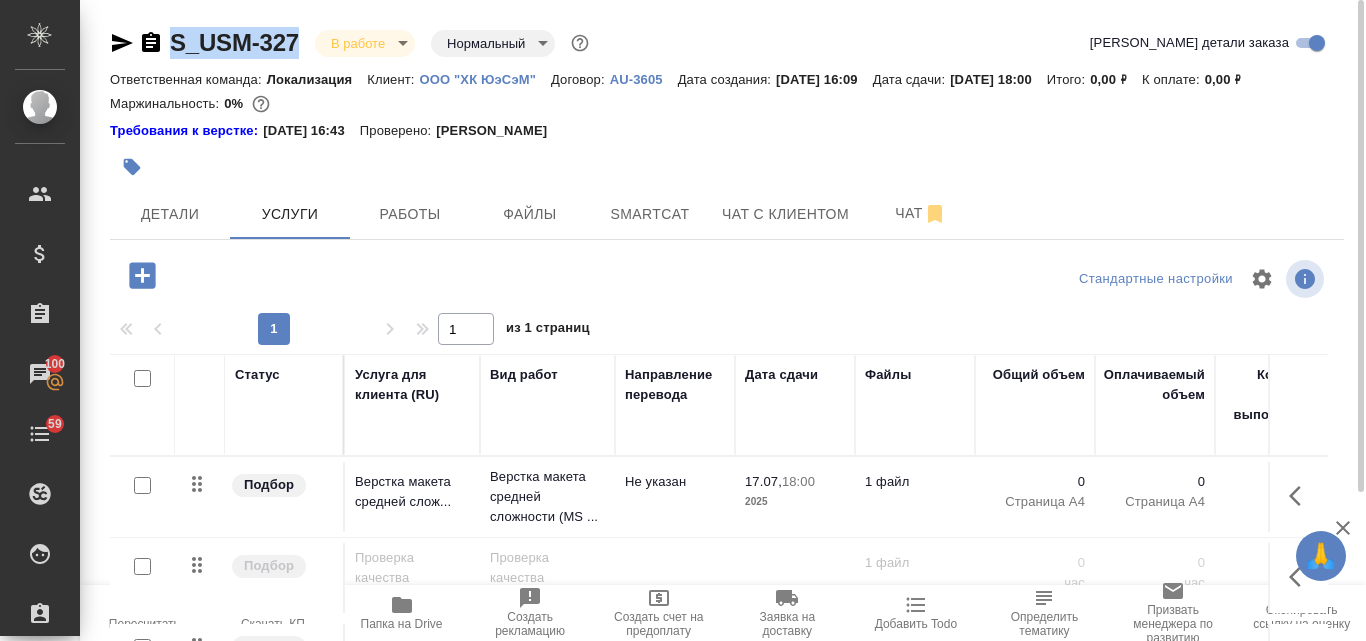 drag, startPoint x: 304, startPoint y: 43, endPoint x: 173, endPoint y: 34, distance: 131.30879 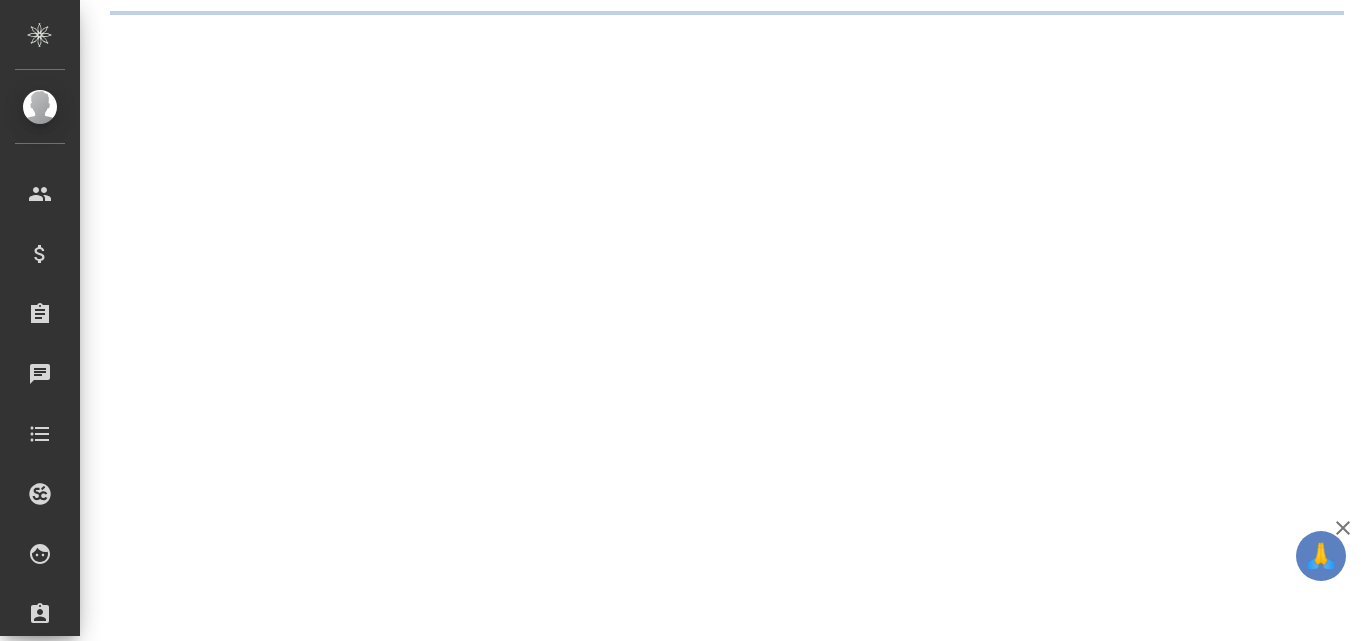 scroll, scrollTop: 0, scrollLeft: 0, axis: both 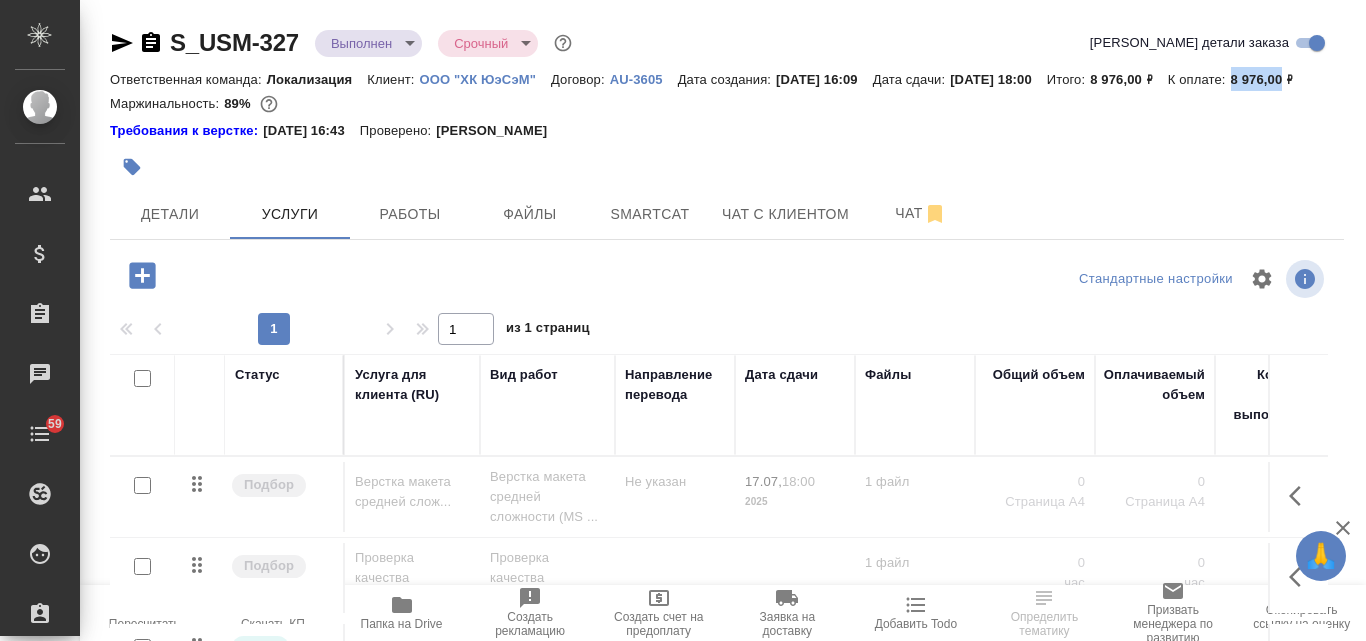 drag, startPoint x: 393, startPoint y: 103, endPoint x: 345, endPoint y: 97, distance: 48.373547 